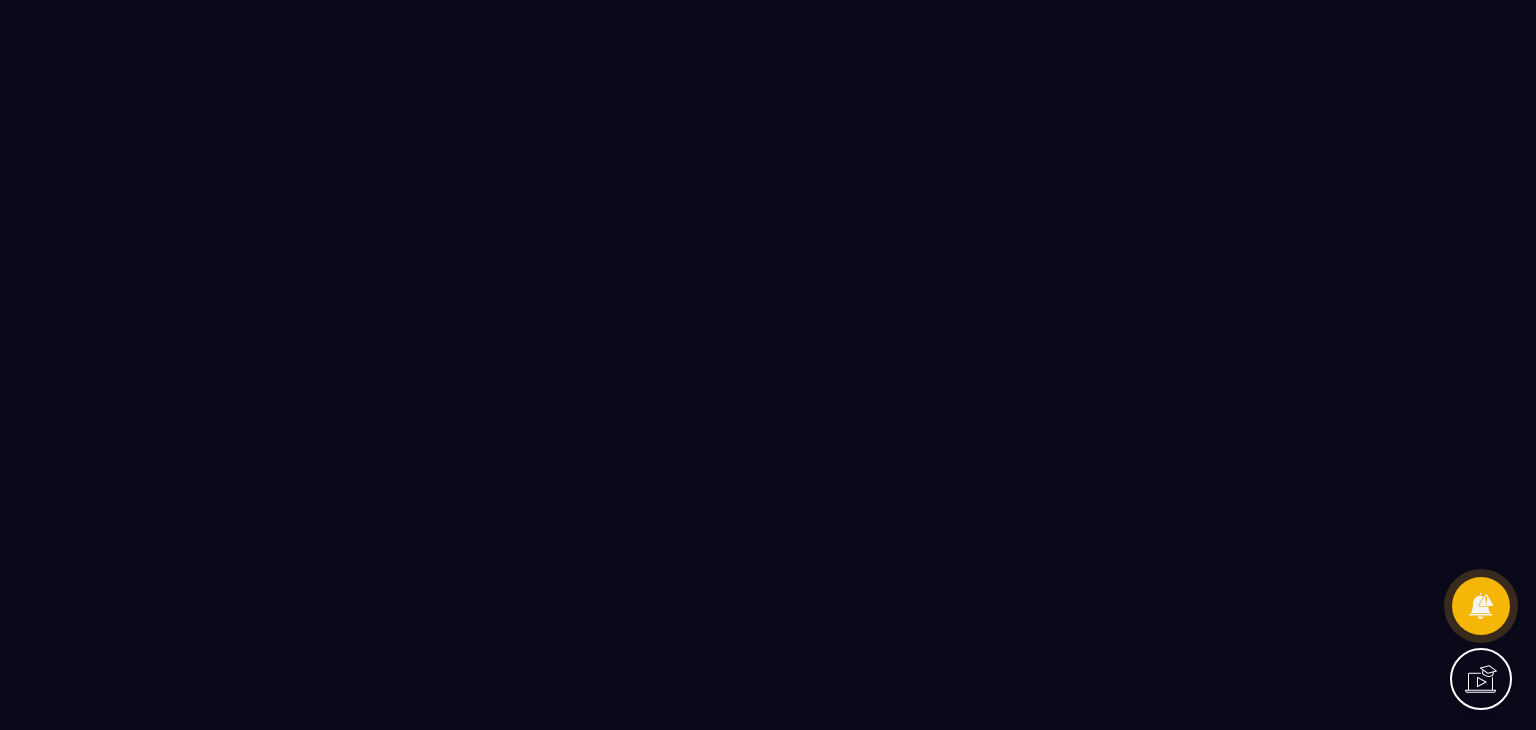 scroll, scrollTop: 0, scrollLeft: 0, axis: both 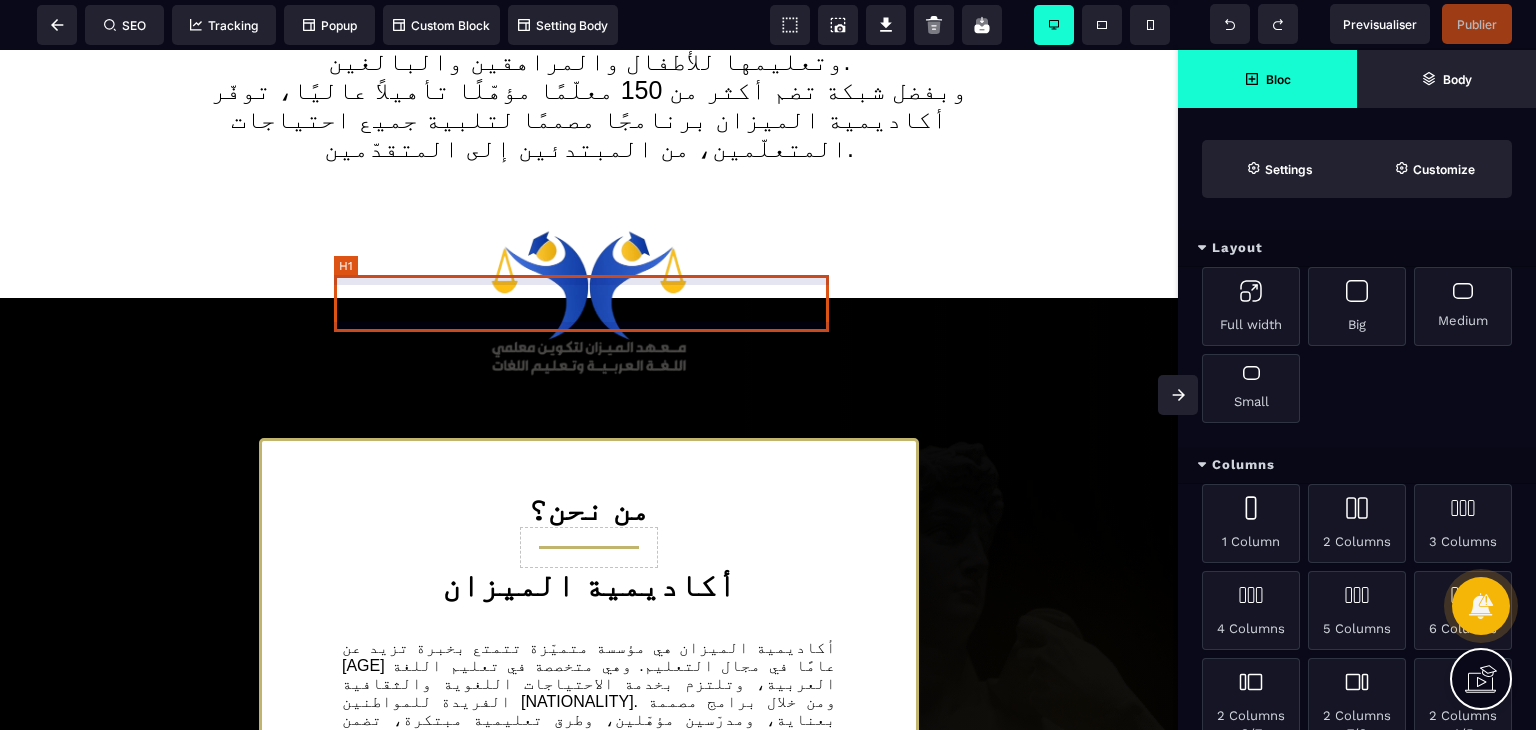 click on "من نحن؟" at bounding box center (589, 509) 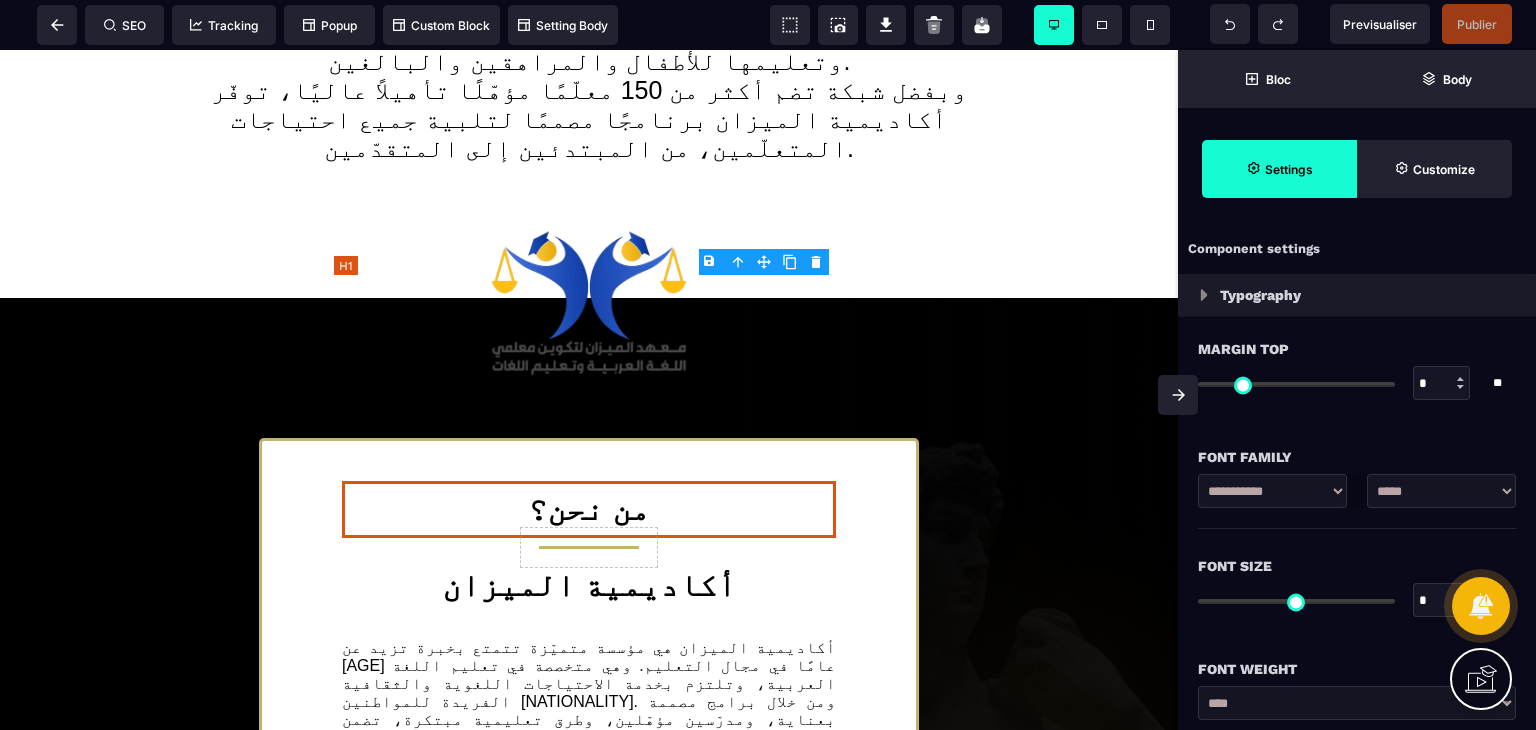 type on "*" 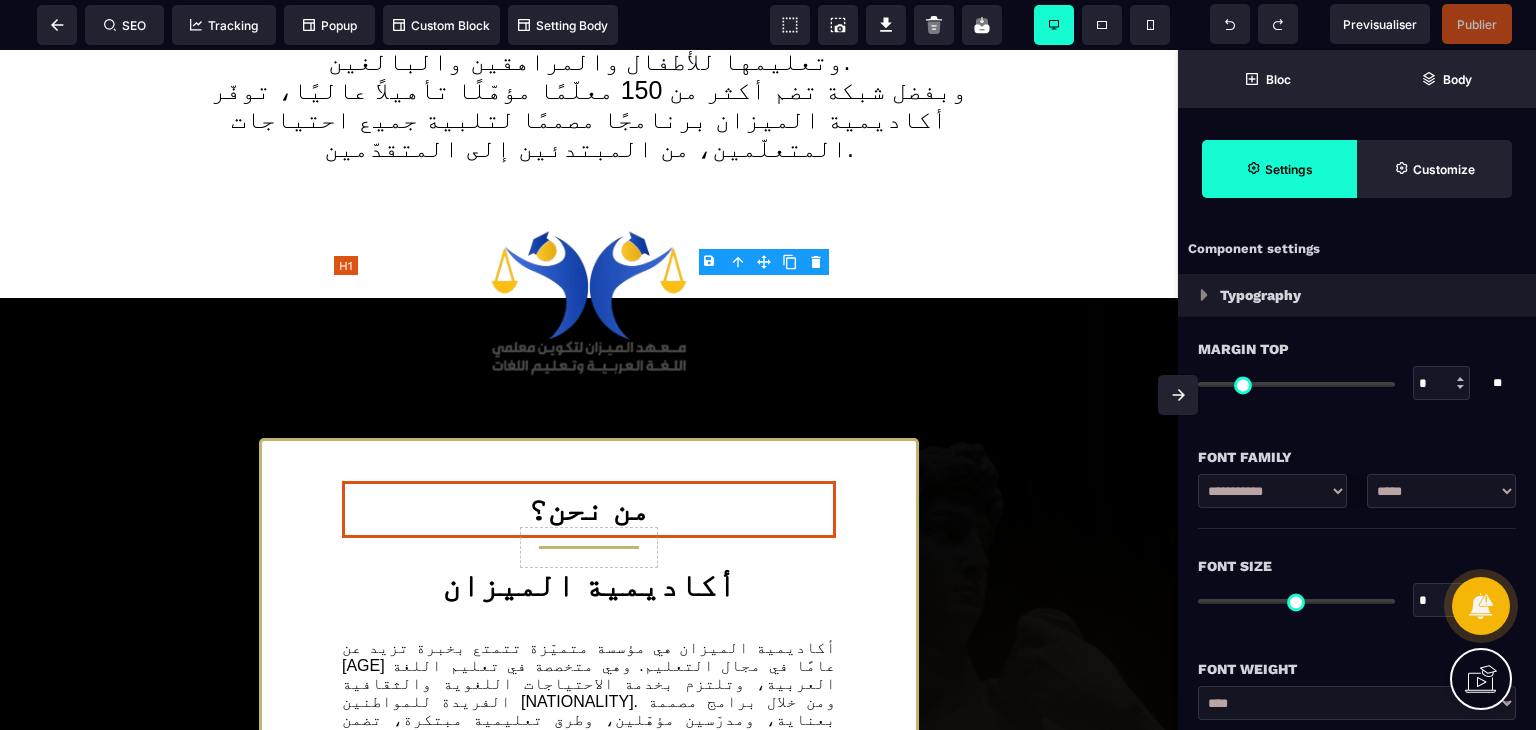 select on "**" 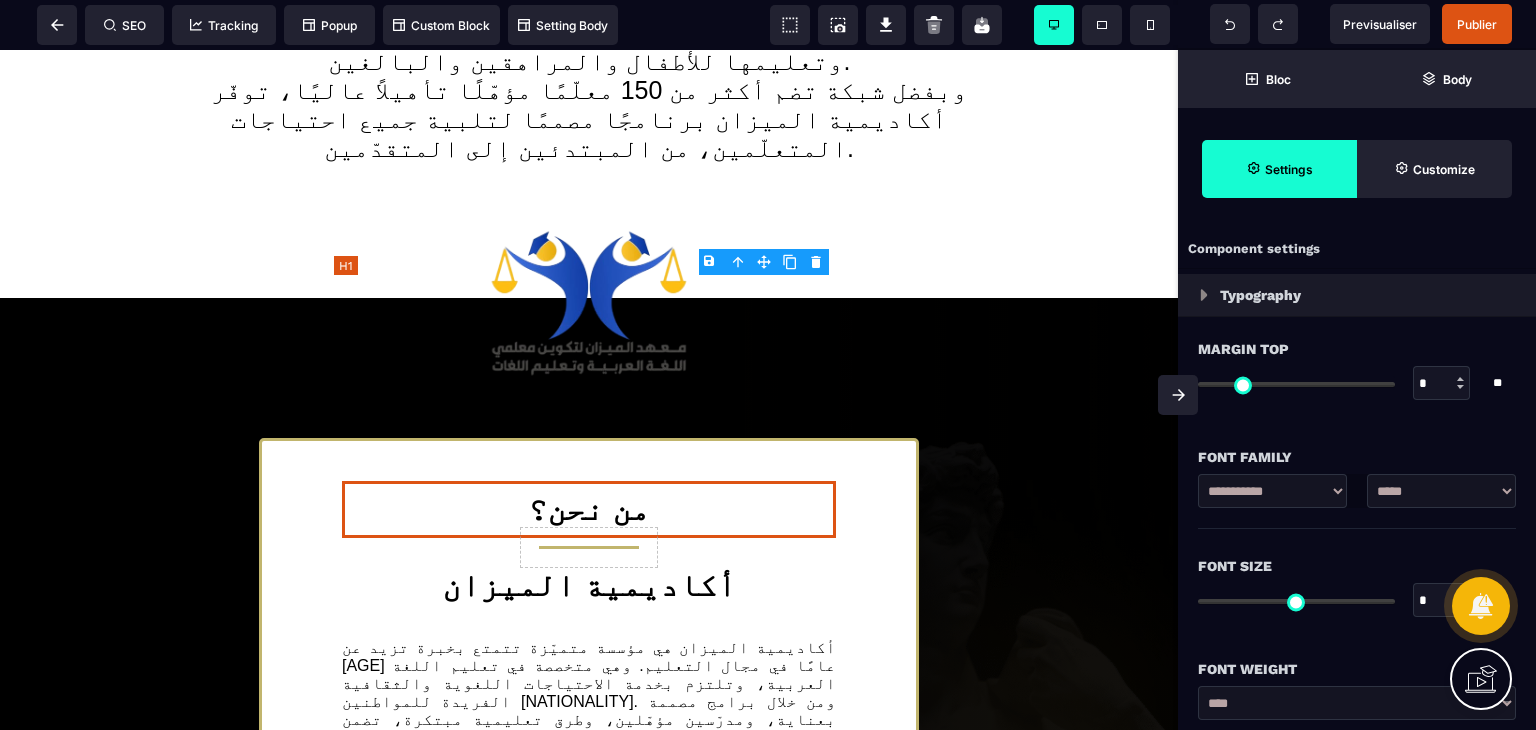 click on "من نحن؟" at bounding box center (589, 509) 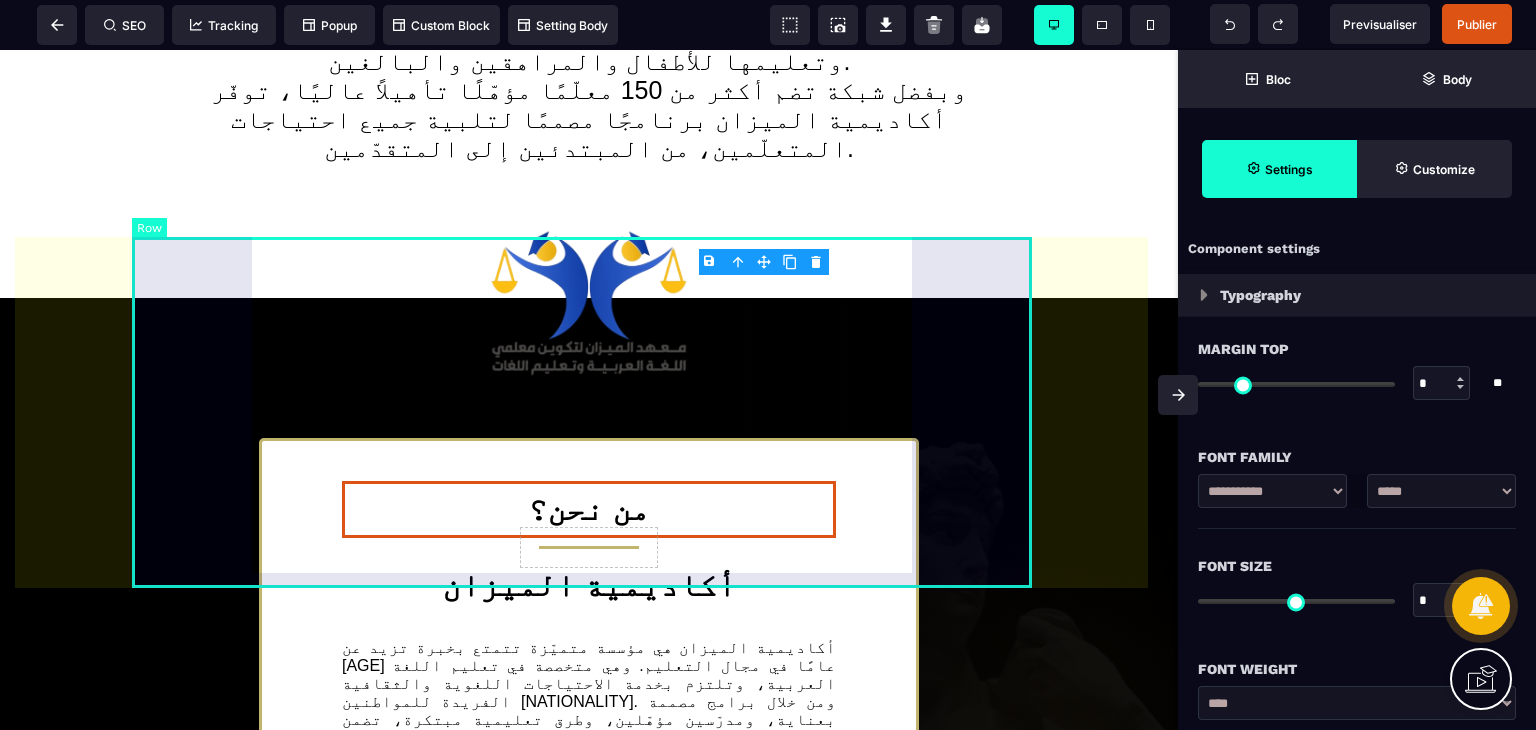 click on "من نحن؟ أكاديمية الميزان أكاديمية الميزان هي مؤسسة متميّزة تتمتع بخبرة تزيد عن [AGE] عامًا في مجال التعليم. وهي متخصصة في تعليم اللغة العربية، وتلتزم بخدمة الاحتياجات اللغوية والثقافية الفريدة للمواطنين [NATIONALITY]. ومن خلال برامج مصممة بعناية، ومدرّسين مؤهّلين، وطرق تعليمية مبتكرة، تضمن أكاديمية الميزان تقديم تعليم عالي الجودة وسهل الوصول إليه للمتعلمين من جميع الأعمار — الأطفال والمراهقين والبالغين — بما يمكّنهم من إتقان اللغة العربية في السياقات الأكاديمية والحياتية اليومية." at bounding box center [589, 653] 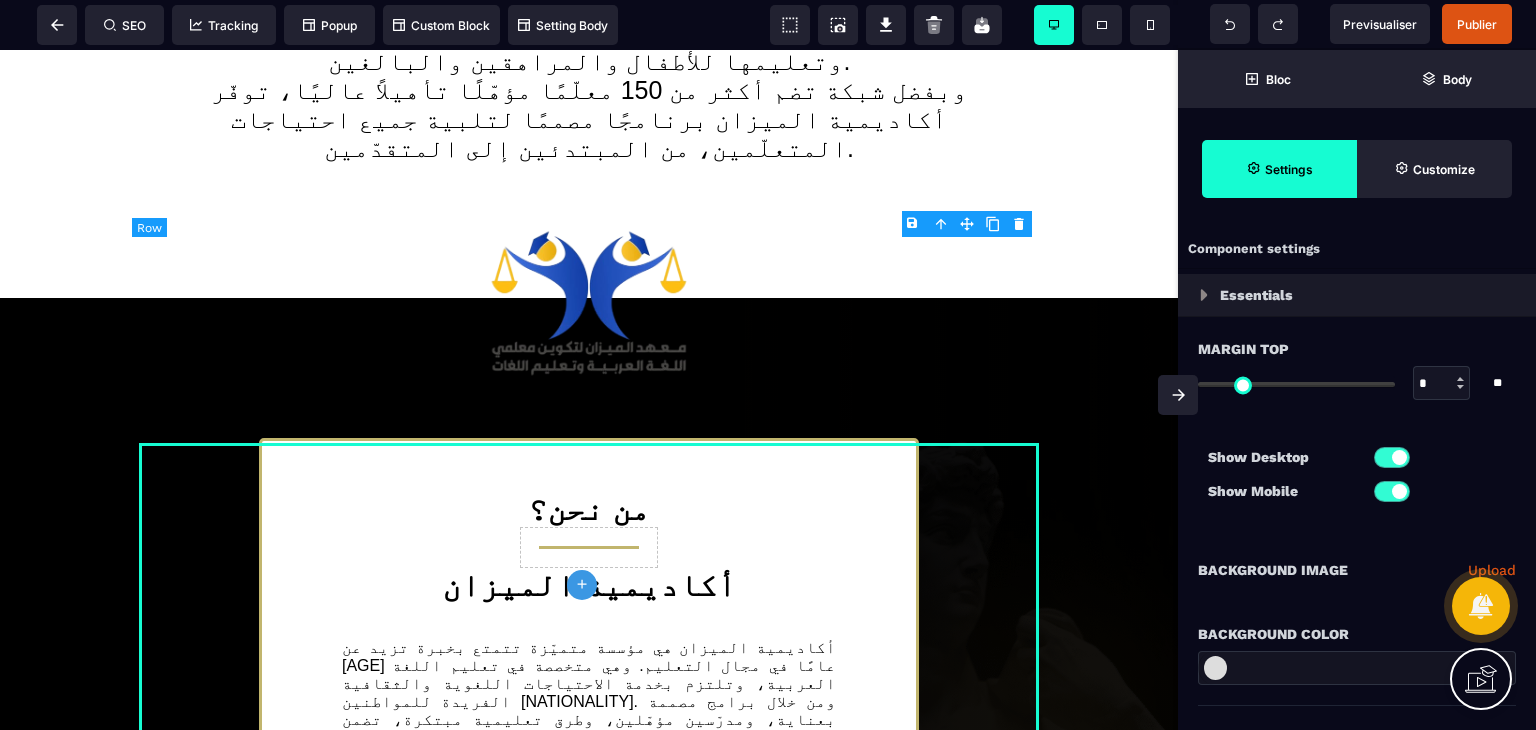 type on "*" 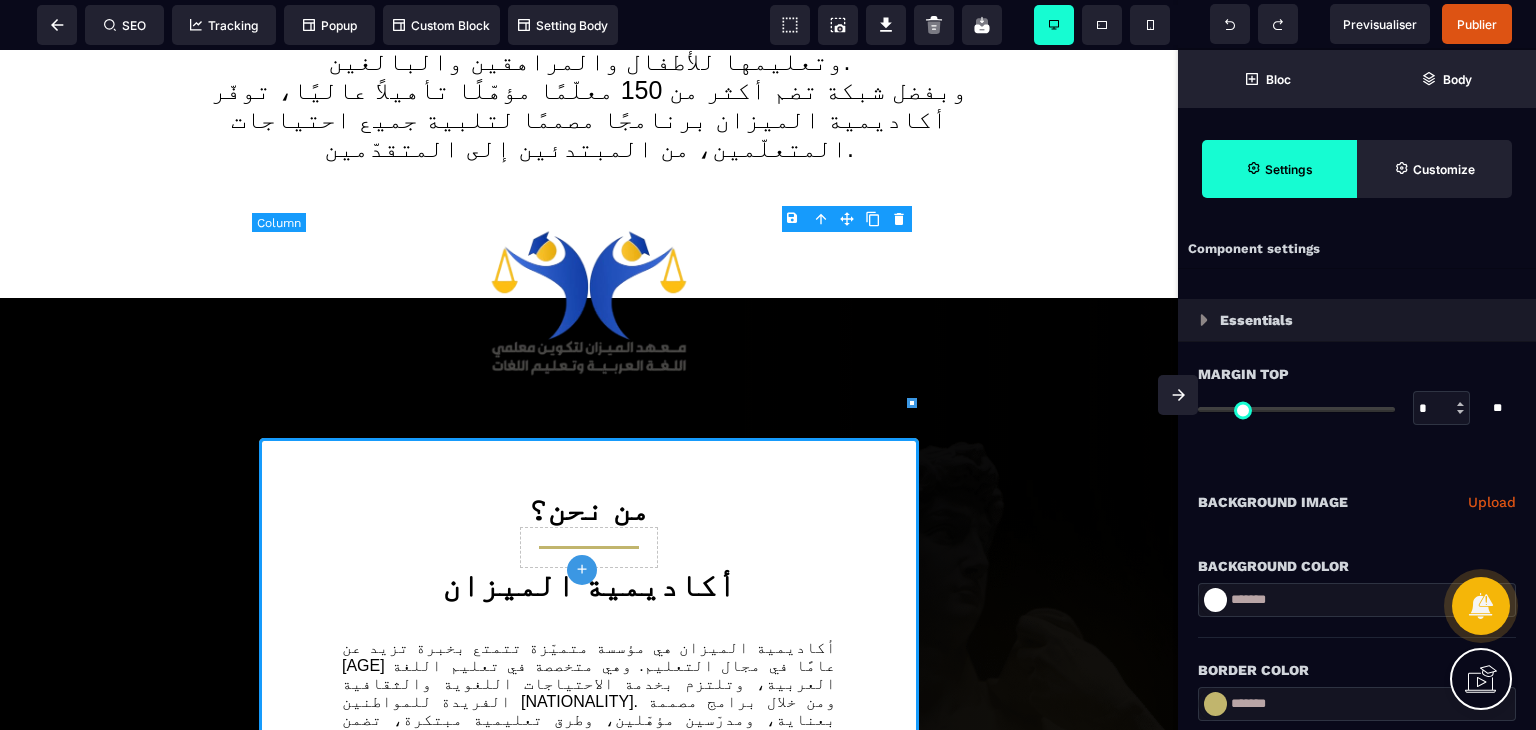 type on "**" 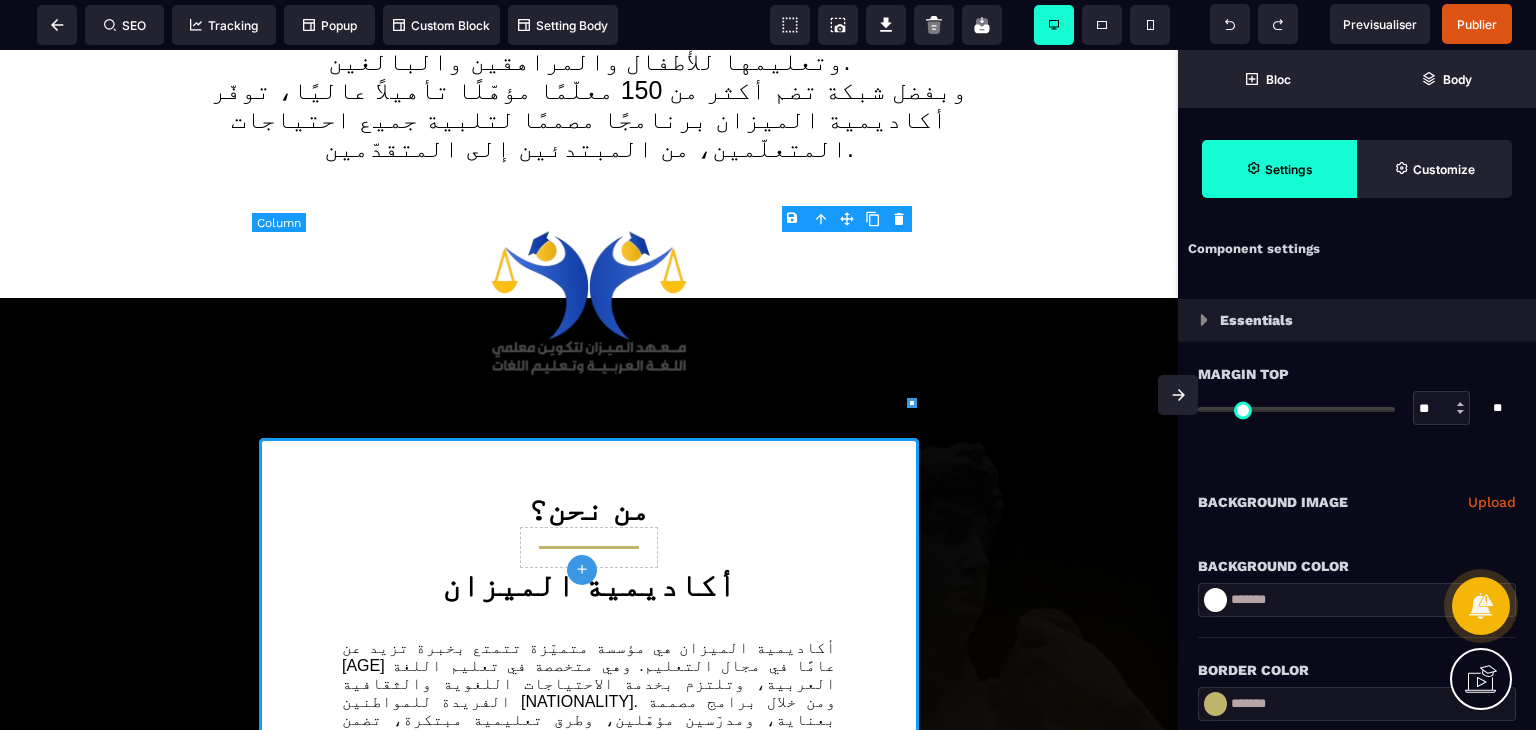 type on "*" 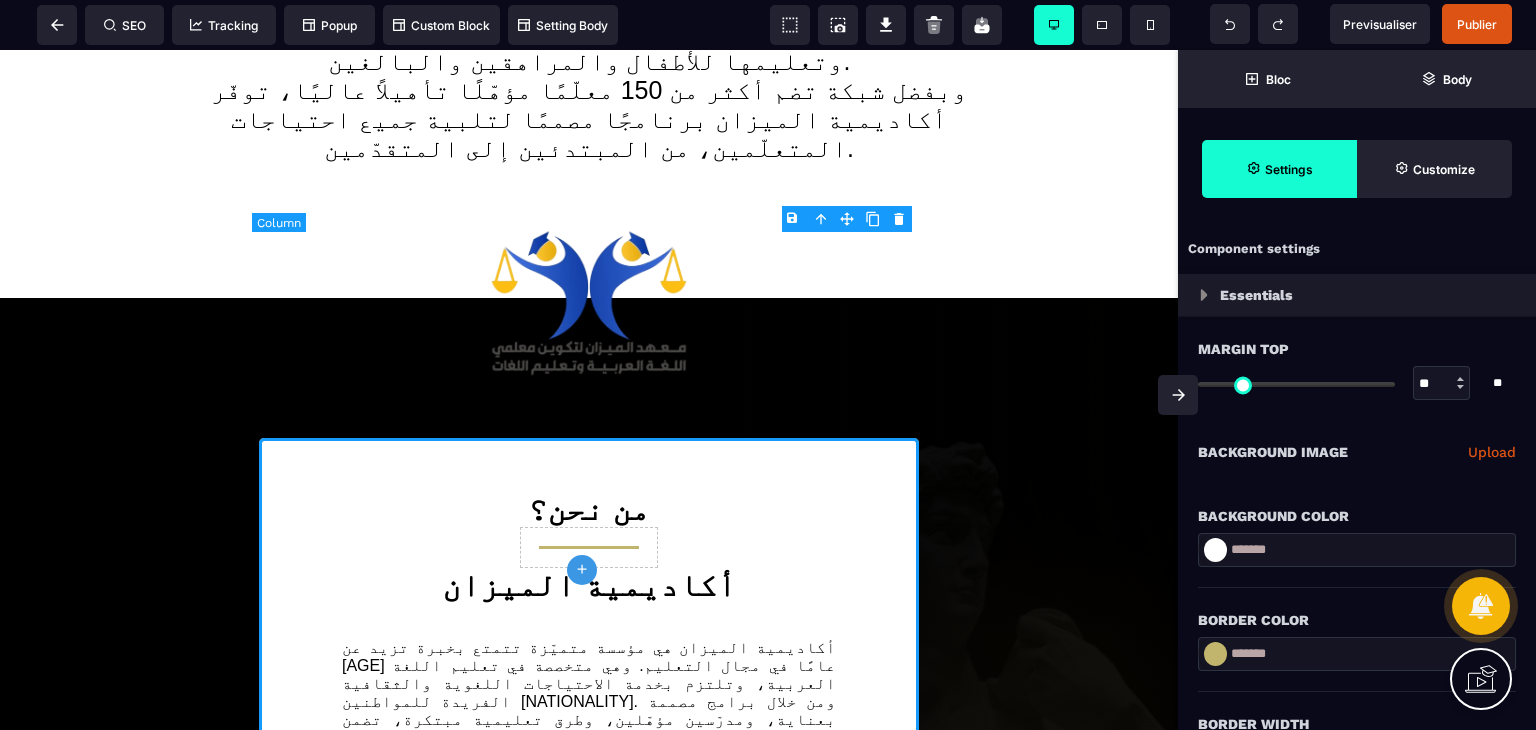 click on "من نحن؟ أكاديمية الميزان أكاديمية الميزان هي مؤسسة متميّزة تتمتع بخبرة تزيد عن [AGE] عامًا في مجال التعليم. وهي متخصصة في تعليم اللغة العربية، وتلتزم بخدمة الاحتياجات اللغوية والثقافية الفريدة للمواطنين [NATIONALITY]. ومن خلال برامج مصممة بعناية، ومدرّسين مؤهّلين، وطرق تعليمية مبتكرة، تضمن أكاديمية الميزان تقديم تعليم عالي الجودة وسهل الوصول إليه للمتعلمين من جميع الأعمار — الأطفال والمراهقين والبالغين — بما يمكّنهم من إتقان اللغة العربية في السياقات الأكاديمية والحياتية اليومية." at bounding box center (589, 643) 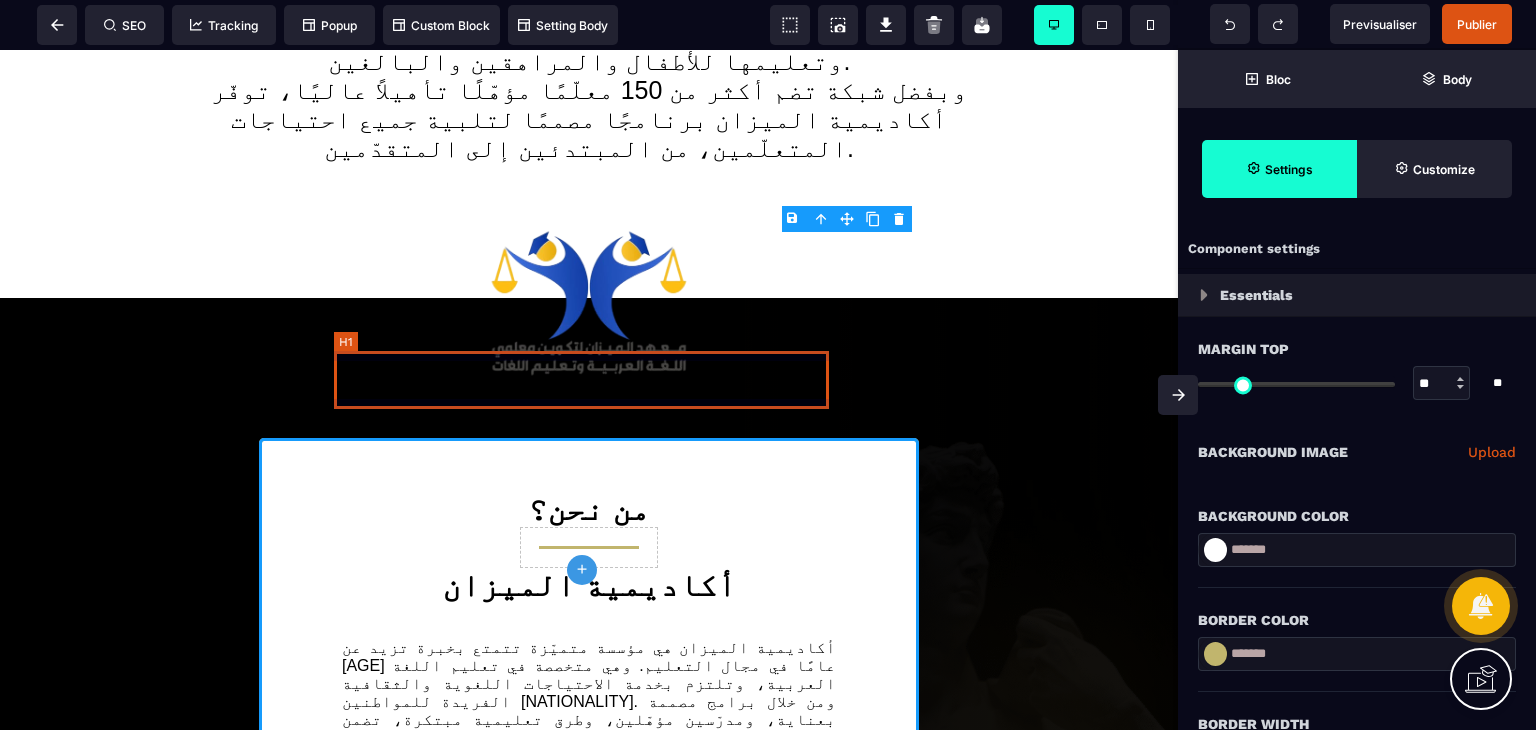 click on "أكاديمية الميزان" at bounding box center (589, 585) 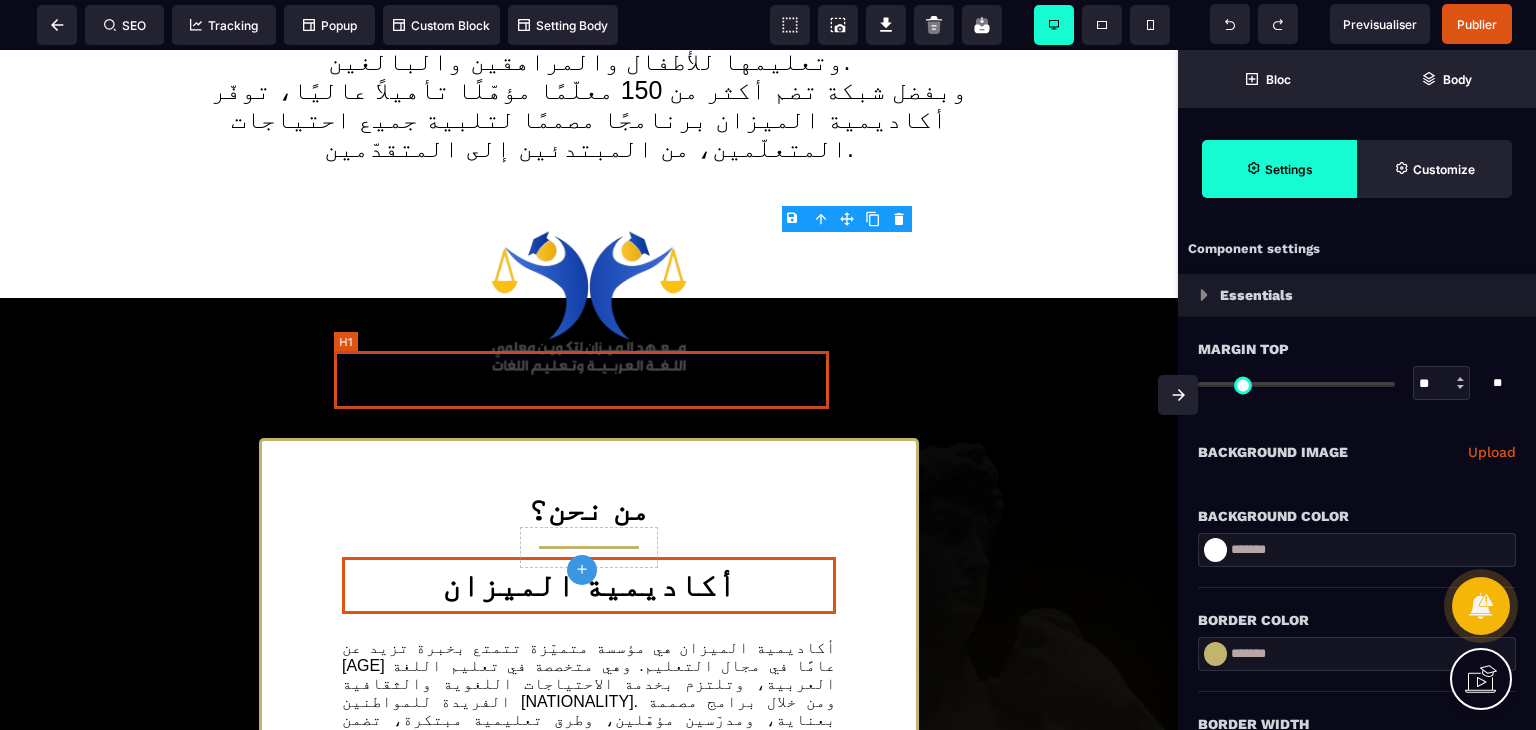 click on "أكاديمية الميزان" at bounding box center (589, 585) 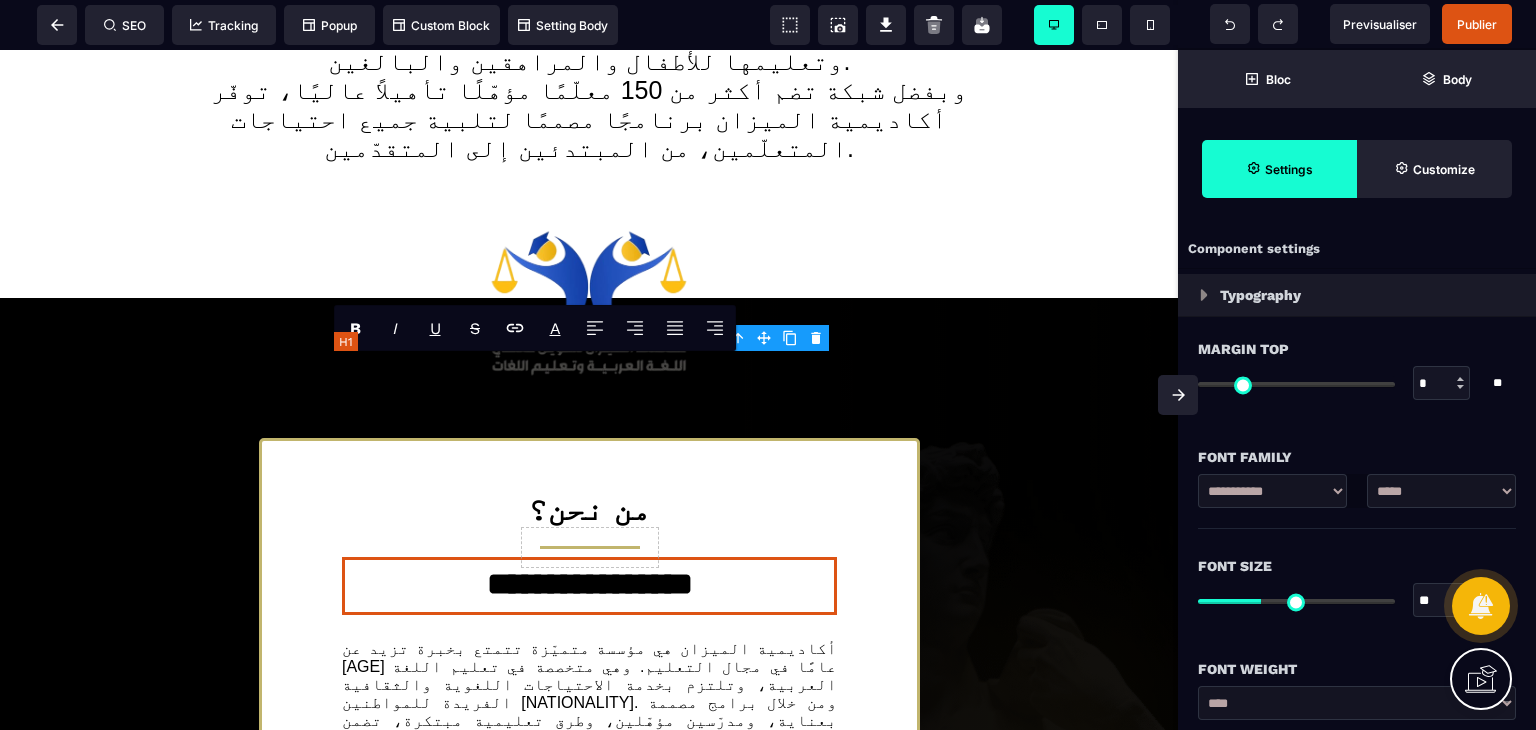 click on "**********" at bounding box center [589, 586] 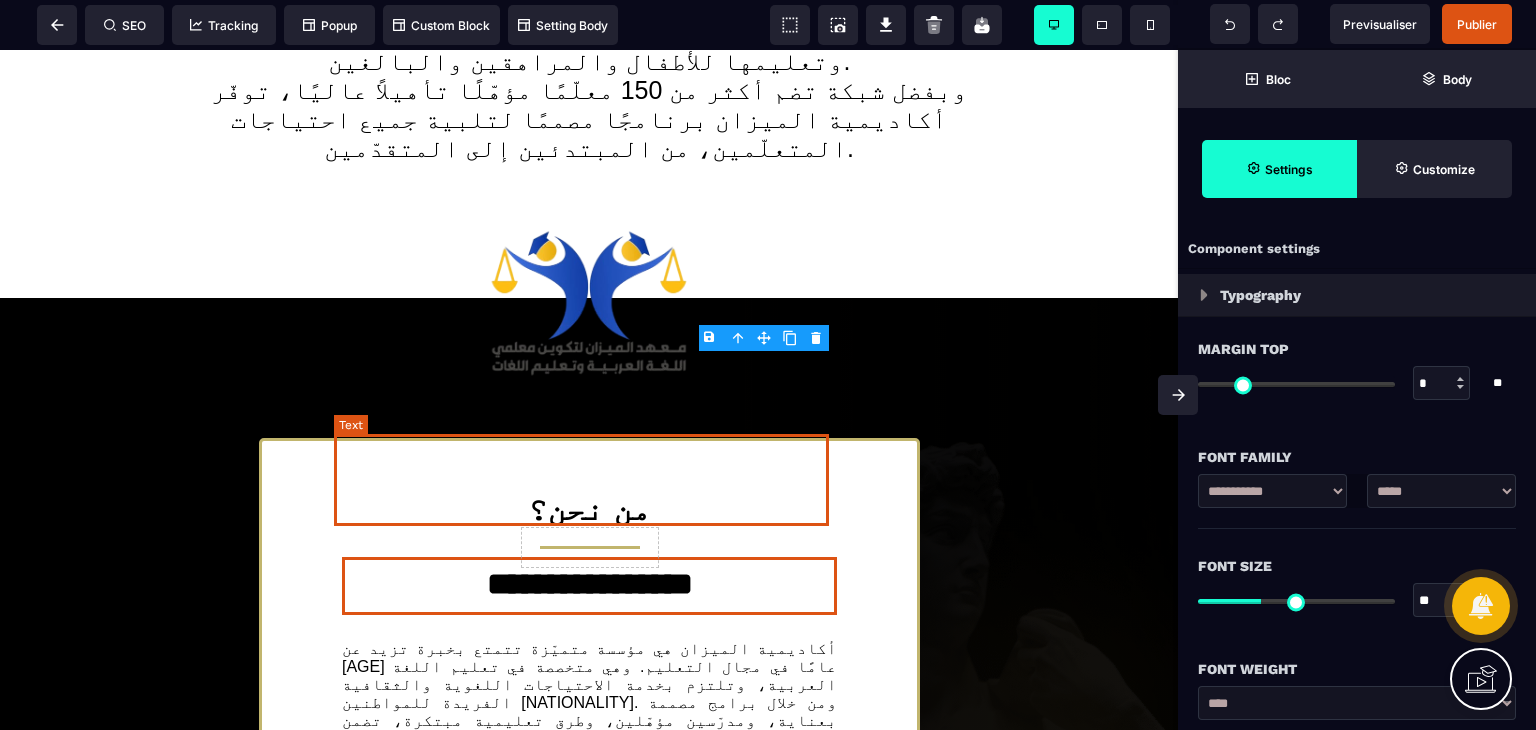 click on "أكاديمية الميزان هي مؤسسة متميّزة تتمتع بخبرة تزيد عن [AGE] عامًا في مجال التعليم. وهي متخصصة في تعليم اللغة العربية، وتلتزم بخدمة الاحتياجات اللغوية والثقافية الفريدة للمواطنين [NATIONALITY]. ومن خلال برامج مصممة بعناية، ومدرّسين مؤهّلين، وطرق تعليمية مبتكرة، تضمن أكاديمية الميزان تقديم تعليم عالي الجودة وسهل الوصول إليه للمتعلمين من جميع الأعمار — الأطفال والمراهقين والبالغين — بما يمكّنهم من إتقان اللغة العربية في السياقات الأكاديمية والحياتية اليومية." at bounding box center (589, 721) 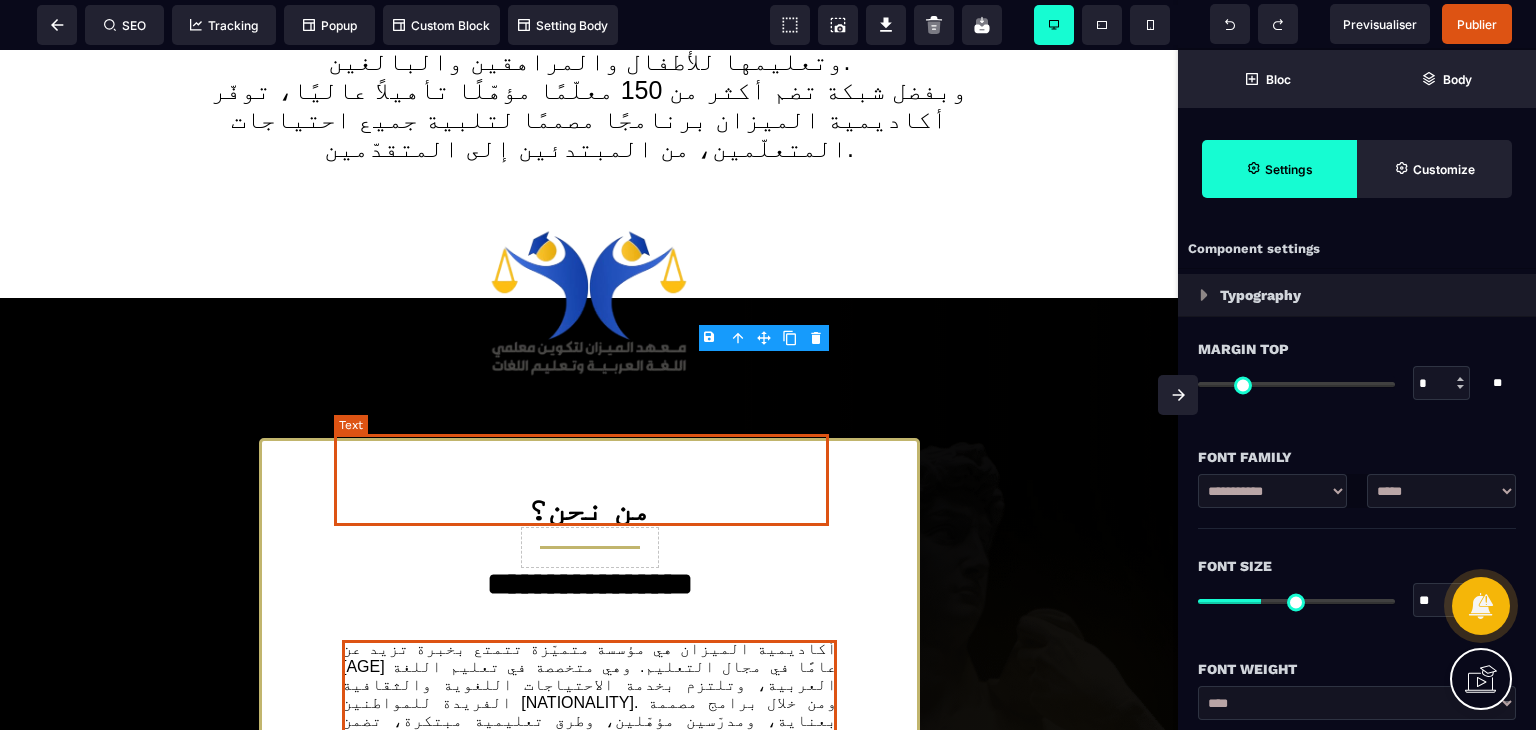click on "أكاديمية الميزان هي مؤسسة متميّزة تتمتع بخبرة تزيد عن [AGE] عامًا في مجال التعليم. وهي متخصصة في تعليم اللغة العربية، وتلتزم بخدمة الاحتياجات اللغوية والثقافية الفريدة للمواطنين [NATIONALITY]. ومن خلال برامج مصممة بعناية، ومدرّسين مؤهّلين، وطرق تعليمية مبتكرة، تضمن أكاديمية الميزان تقديم تعليم عالي الجودة وسهل الوصول إليه للمتعلمين من جميع الأعمار — الأطفال والمراهقين والبالغين — بما يمكّنهم من إتقان اللغة العربية في السياقات الأكاديمية والحياتية اليومية." at bounding box center [589, 721] 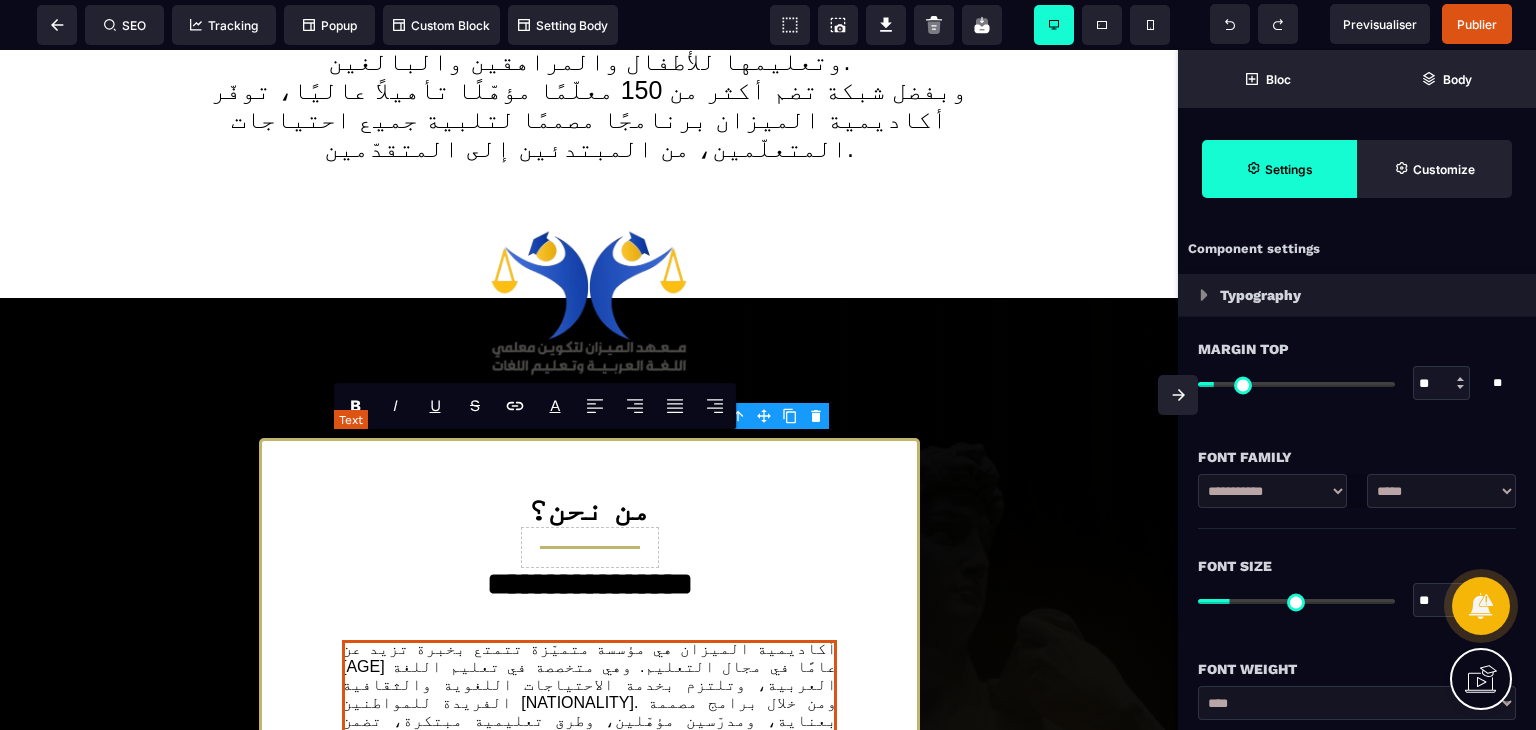 click on "أكاديمية الميزان هي مؤسسة متميّزة تتمتع بخبرة تزيد عن [AGE] عامًا في مجال التعليم. وهي متخصصة في تعليم اللغة العربية، وتلتزم بخدمة الاحتياجات اللغوية والثقافية الفريدة للمواطنين [NATIONALITY]. ومن خلال برامج مصممة بعناية، ومدرّسين مؤهّلين، وطرق تعليمية مبتكرة، تضمن أكاديمية الميزان تقديم تعليم عالي الجودة وسهل الوصول إليه للمتعلمين من جميع الأعمار — الأطفال والمراهقين والبالغين — بما يمكّنهم من إتقان اللغة العربية في السياقات الأكاديمية والحياتية اليومية." at bounding box center (589, 721) 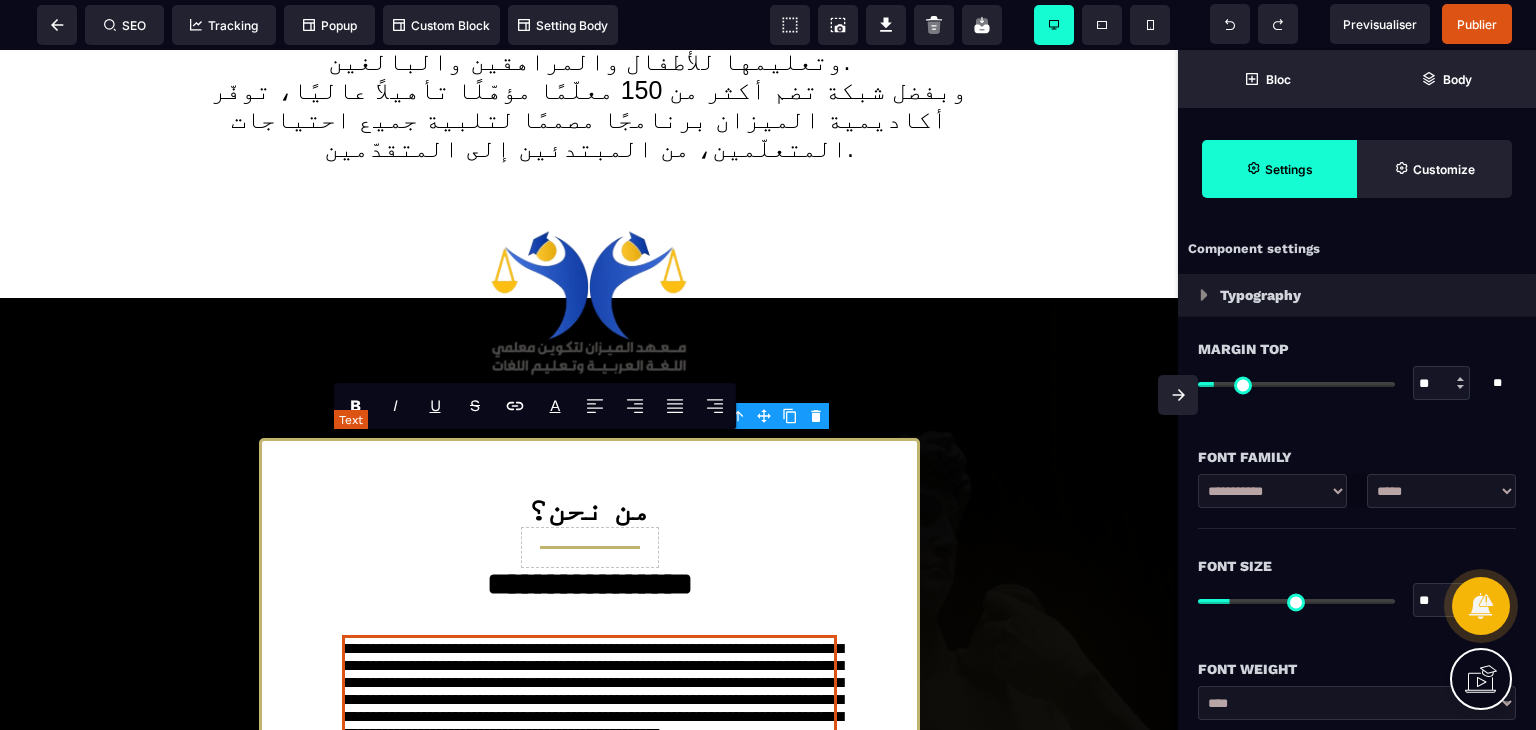 type on "*" 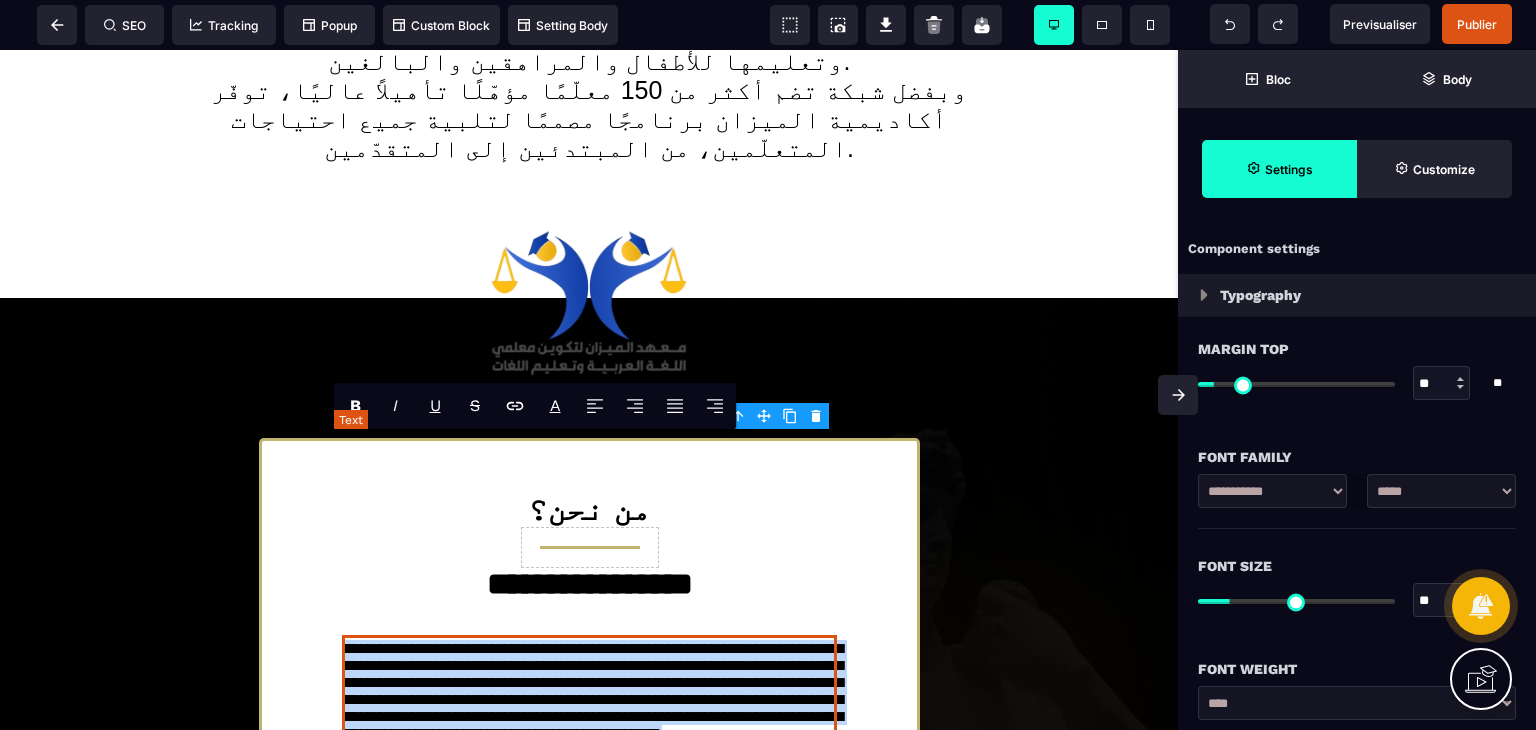 click on "**********" at bounding box center (589, 686) 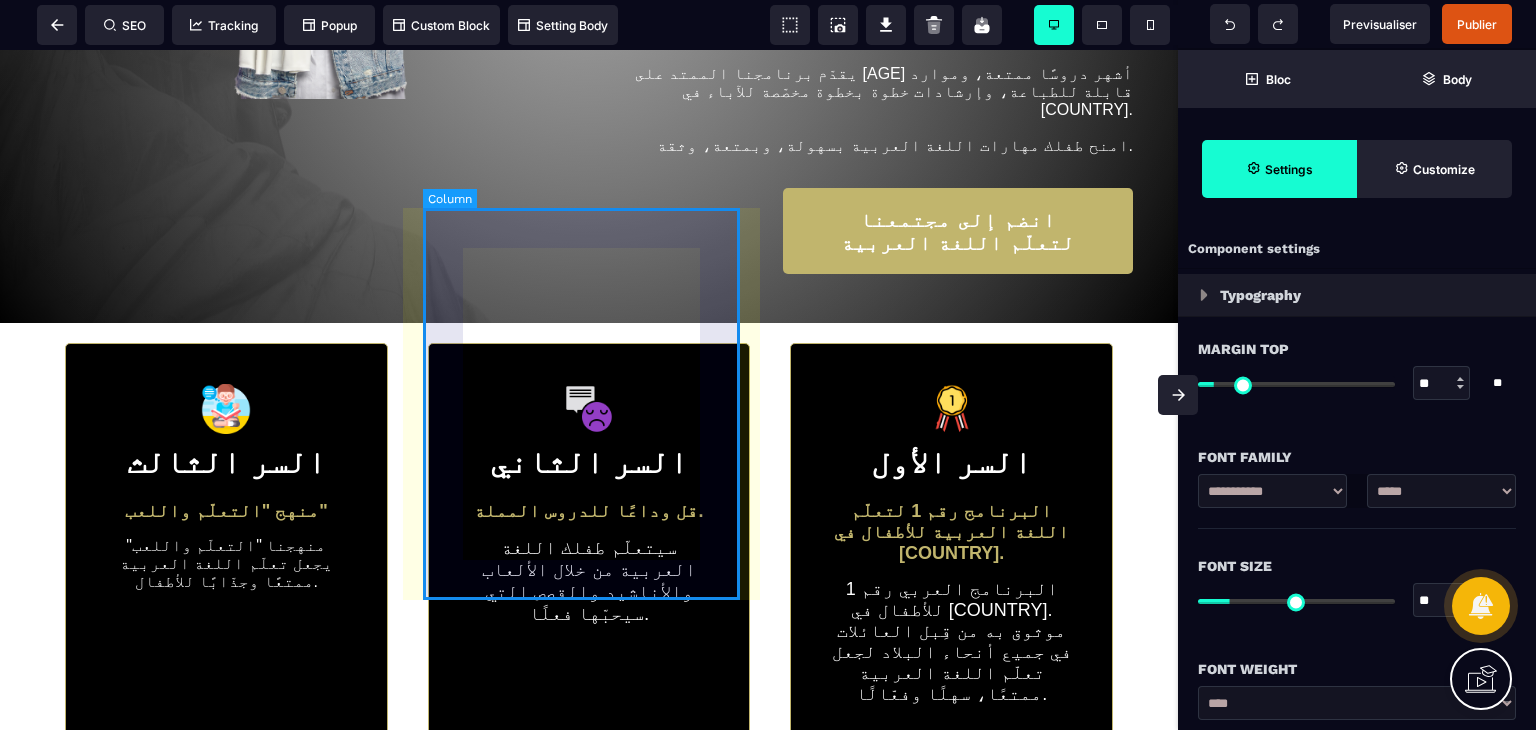 scroll, scrollTop: 0, scrollLeft: 0, axis: both 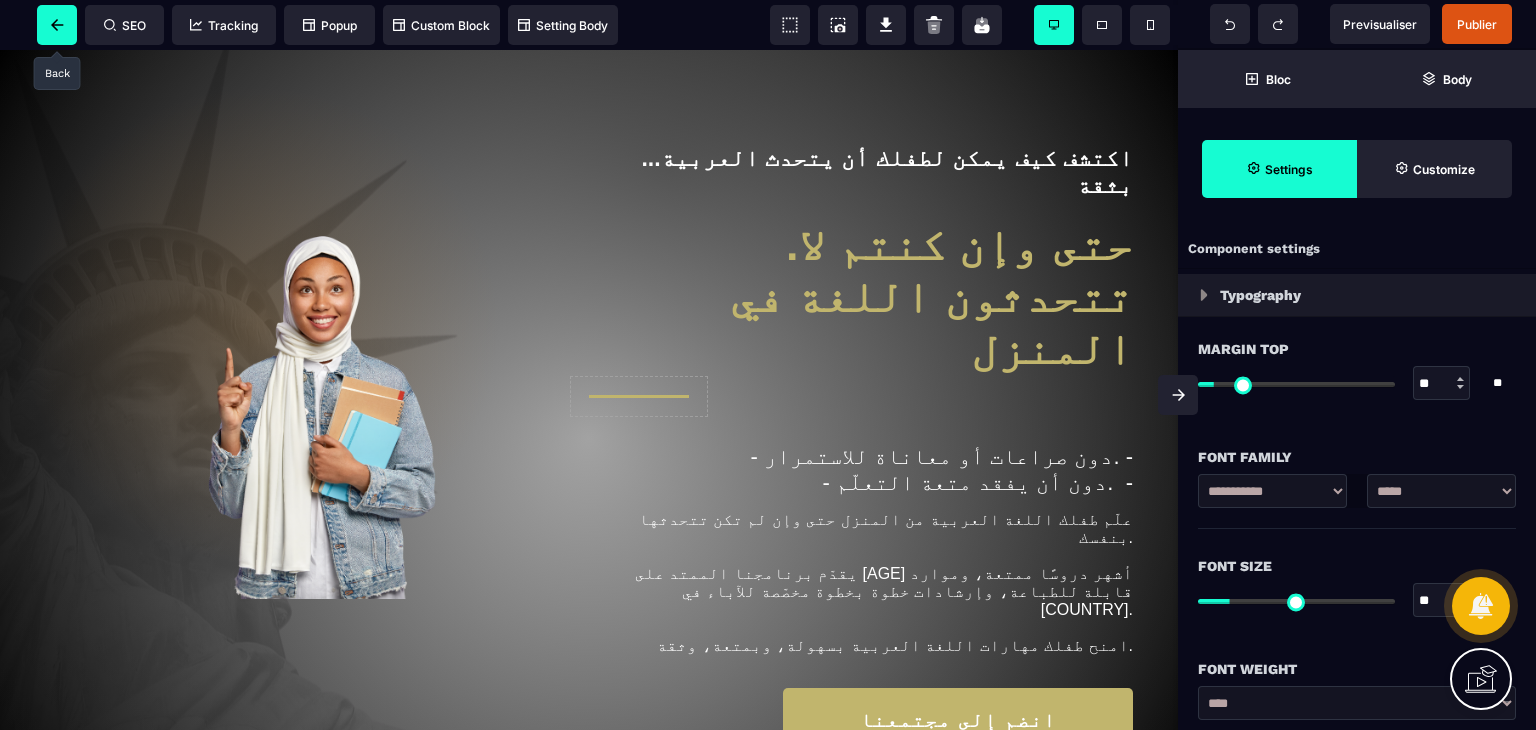 click 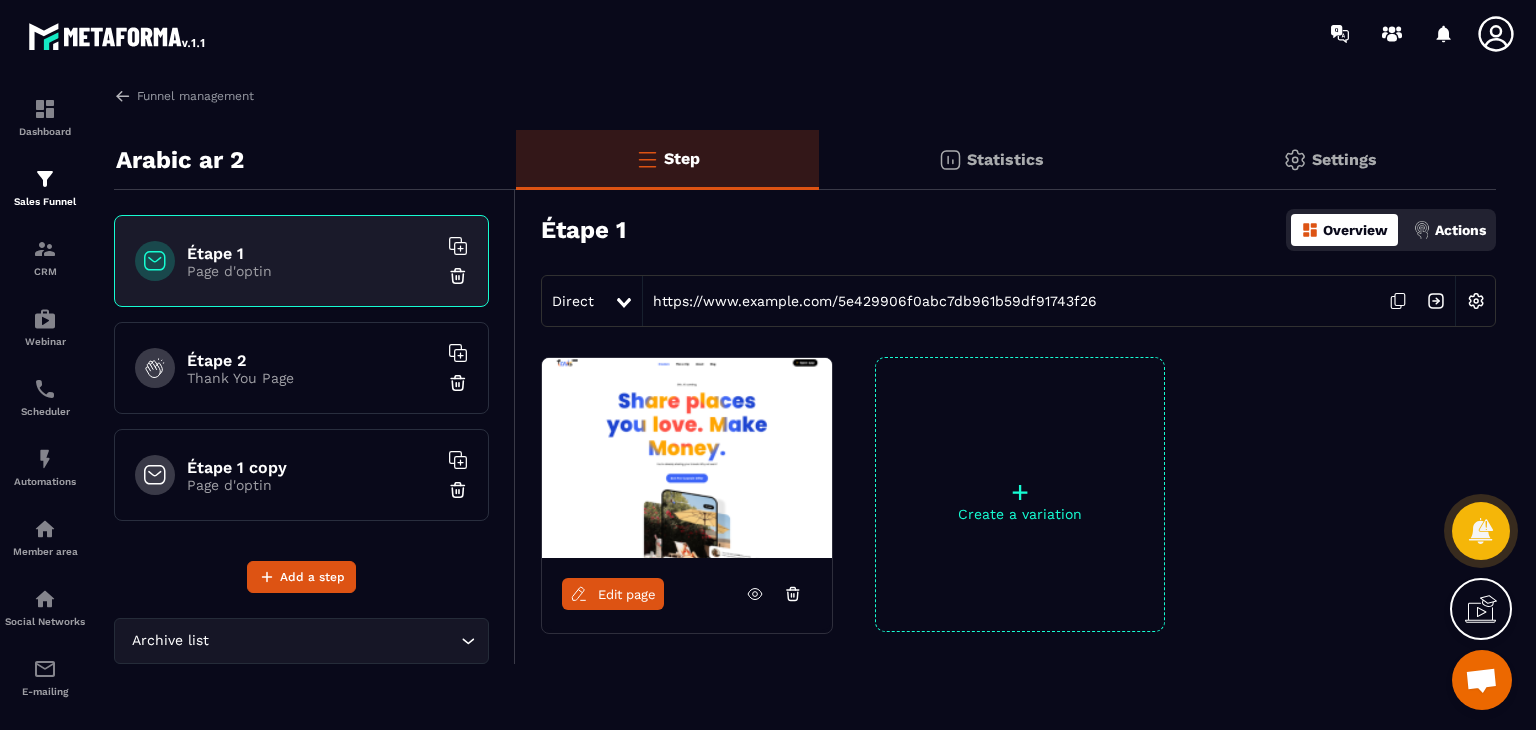 click on "Edit page" at bounding box center [627, 594] 